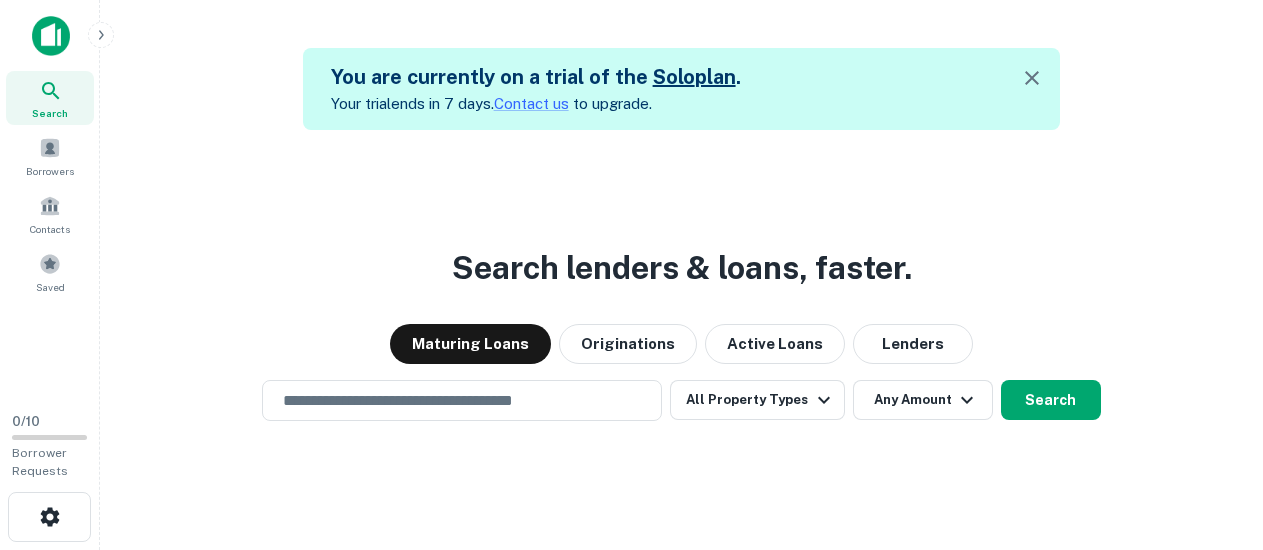 scroll, scrollTop: 0, scrollLeft: 0, axis: both 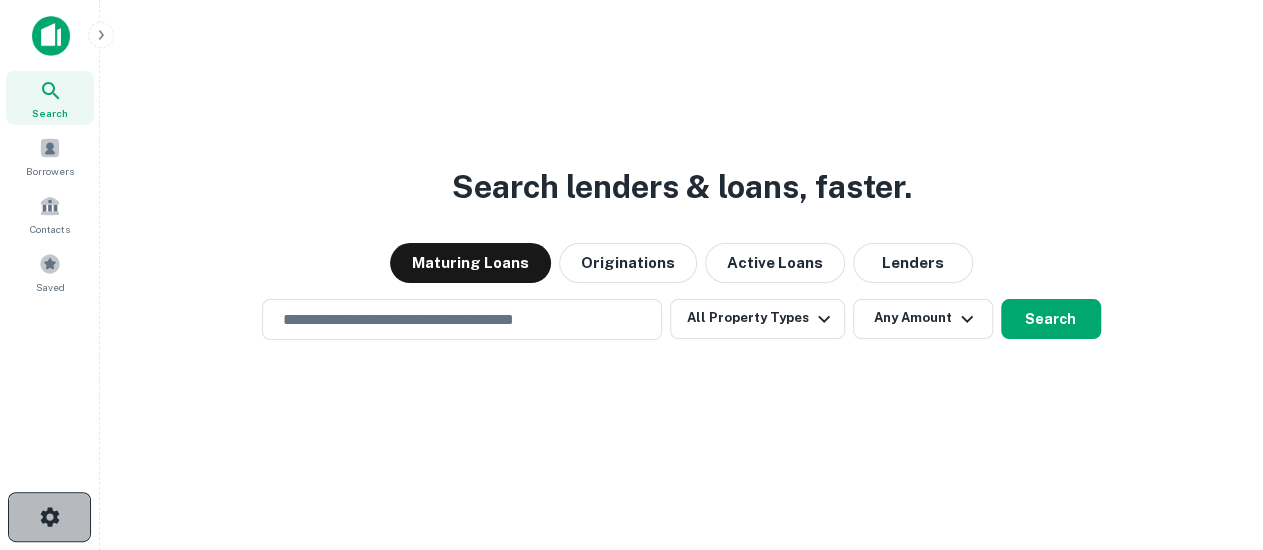 click at bounding box center [49, 517] 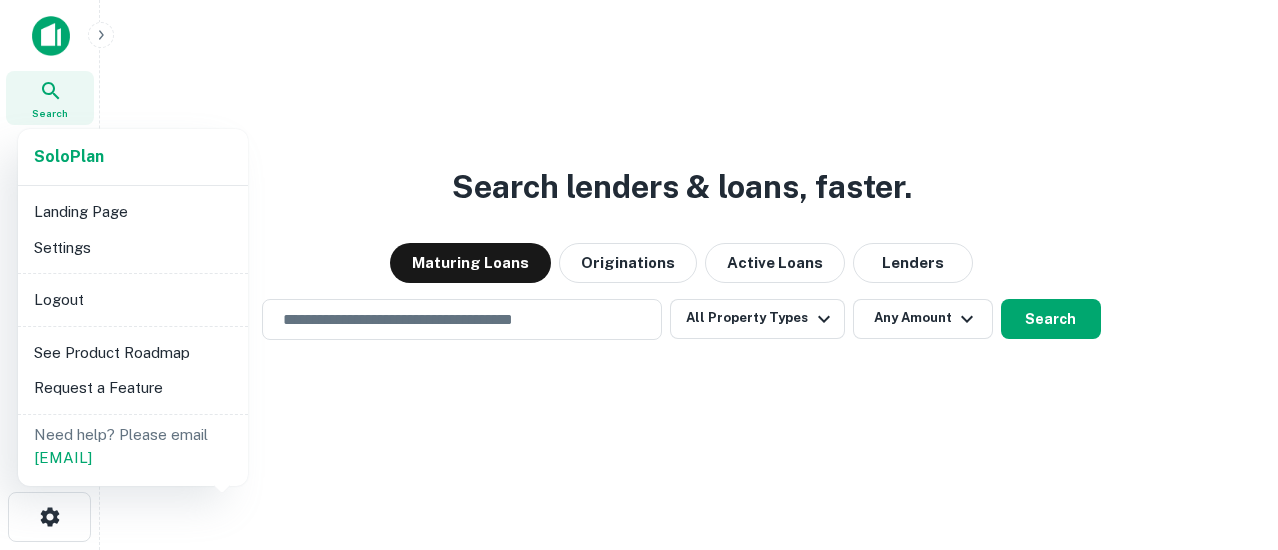 click on "Settings" at bounding box center (133, 248) 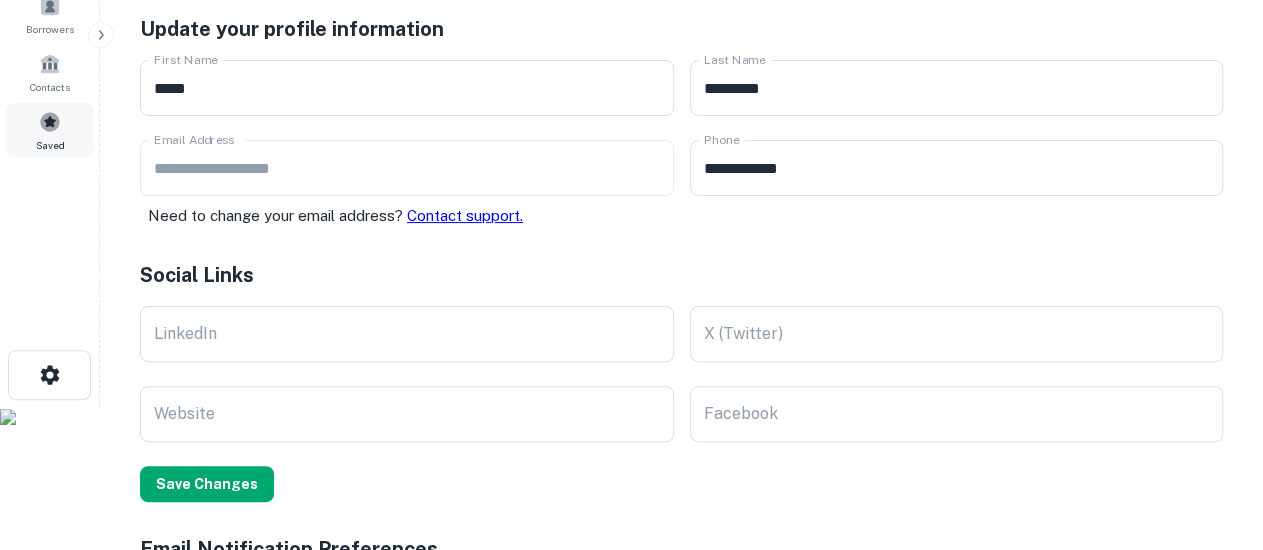 scroll, scrollTop: 0, scrollLeft: 0, axis: both 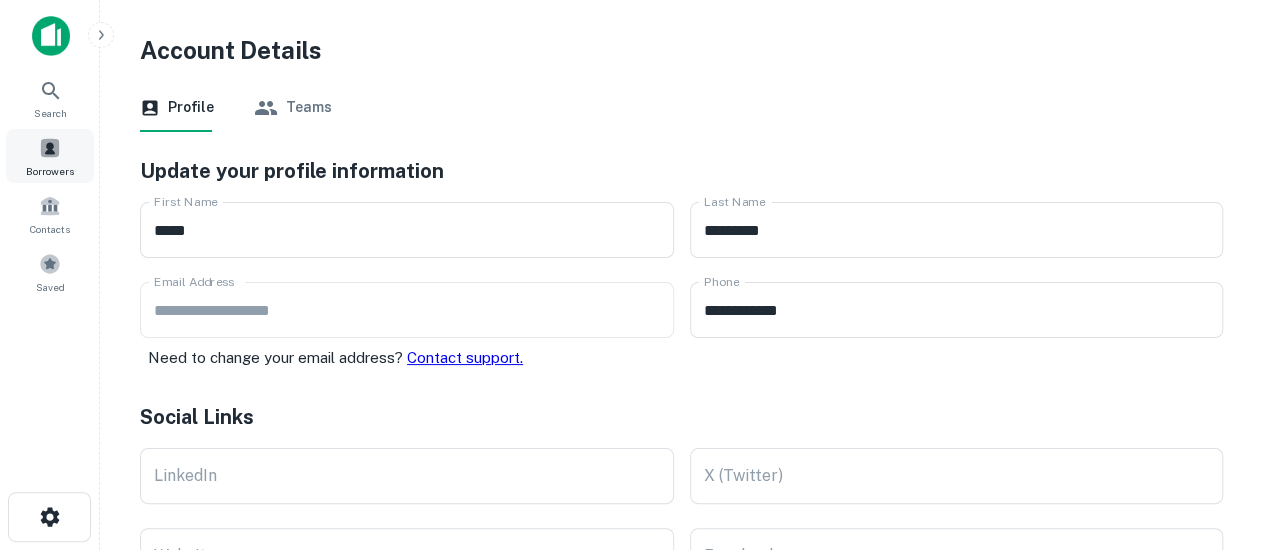 click on "Borrowers" at bounding box center (50, 156) 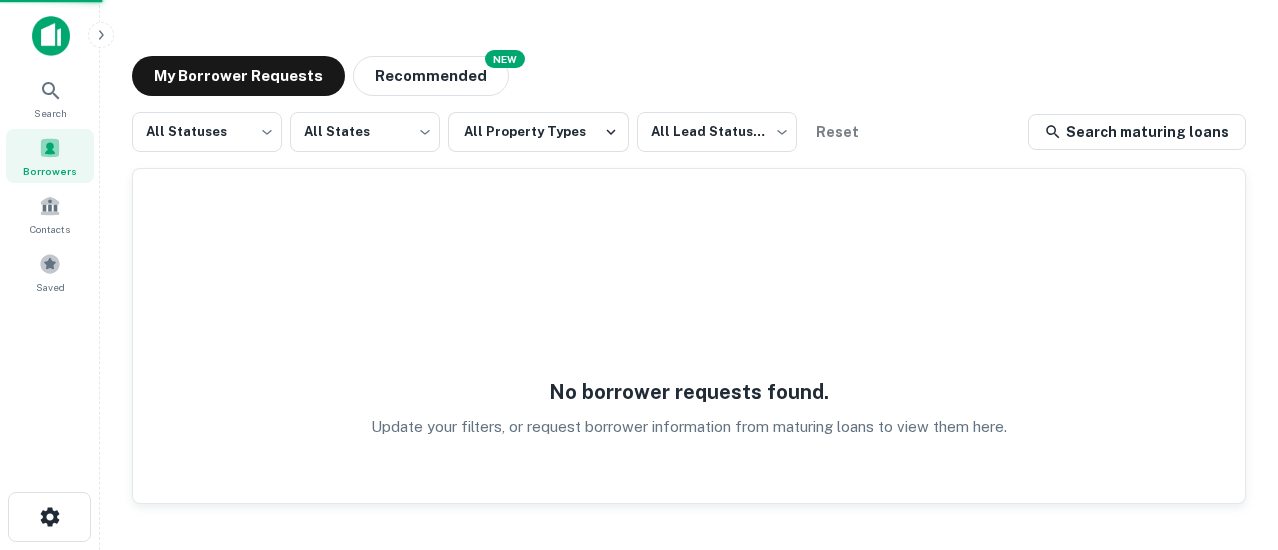 scroll, scrollTop: 0, scrollLeft: 0, axis: both 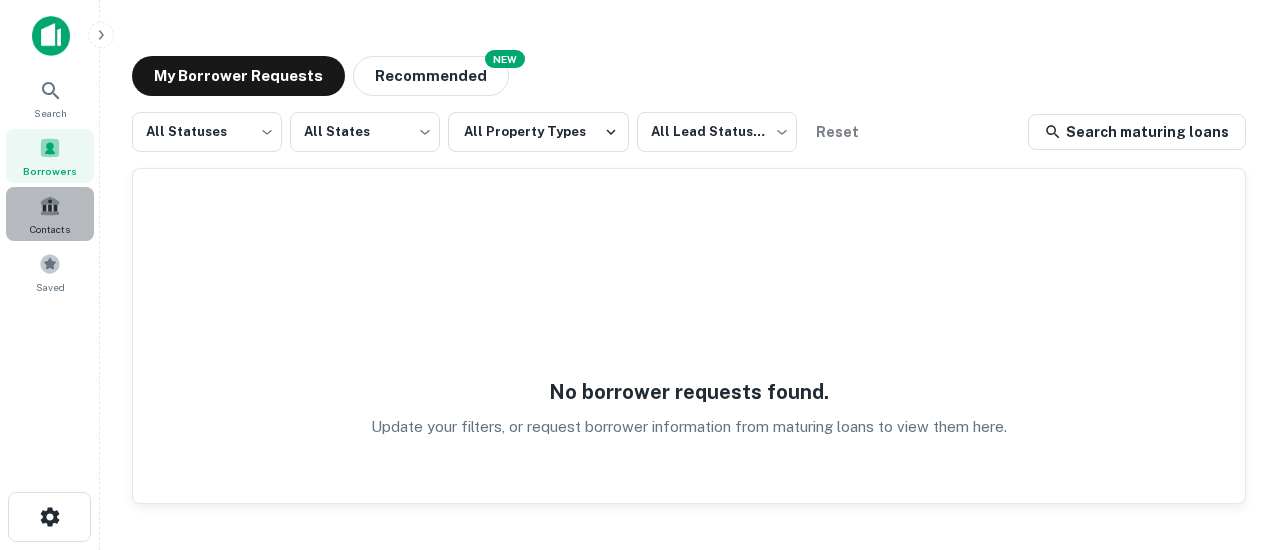 click on "Contacts" at bounding box center (50, 214) 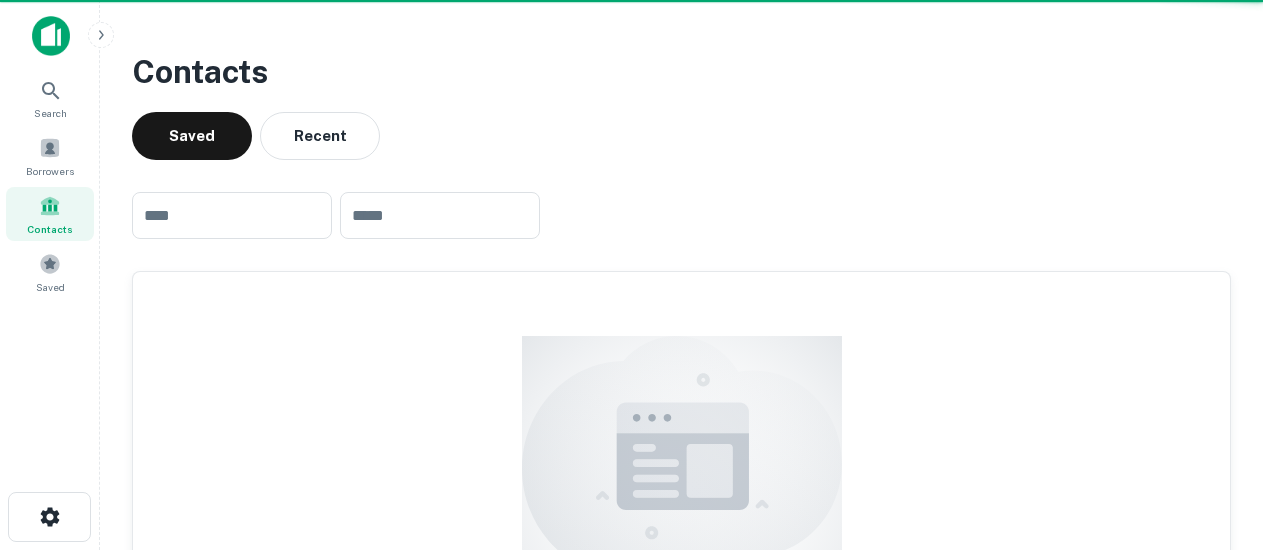 scroll, scrollTop: 0, scrollLeft: 0, axis: both 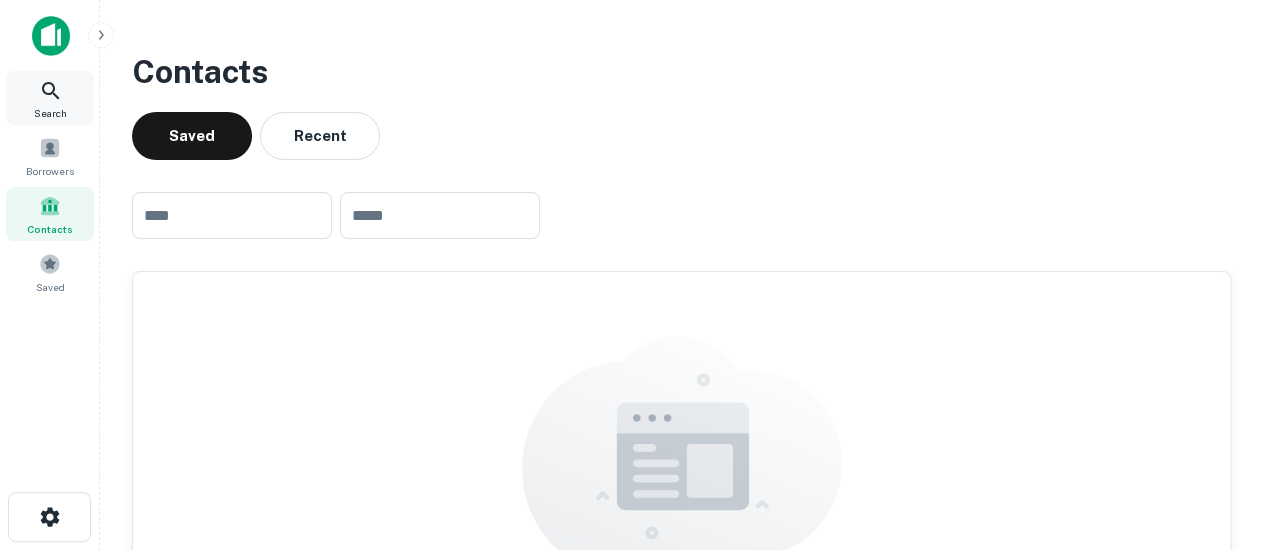 click on "Search" at bounding box center (50, 98) 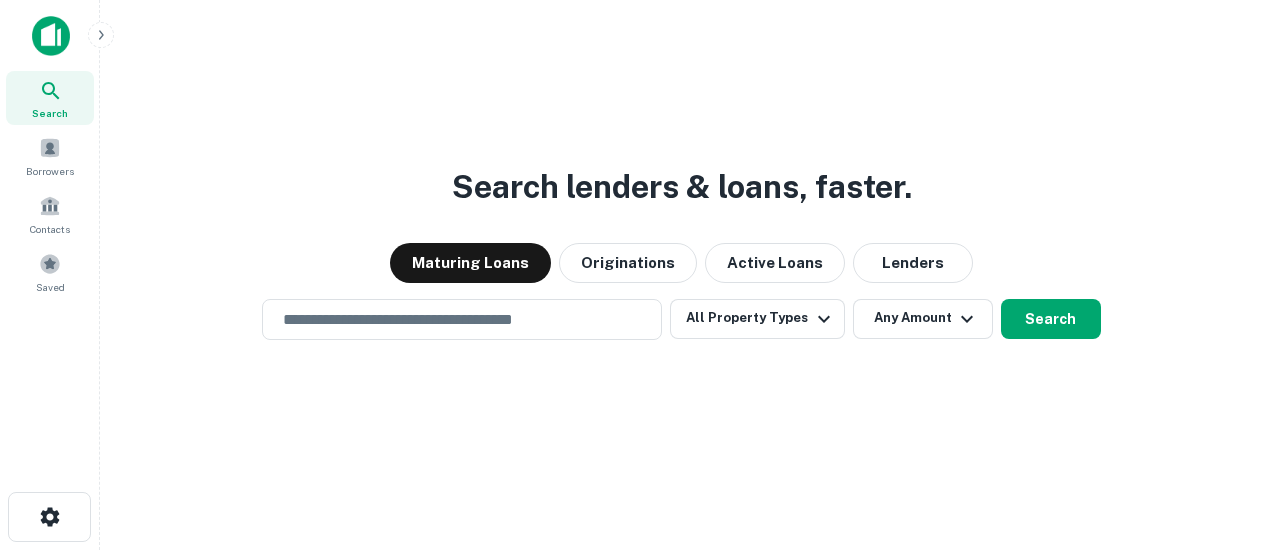 scroll, scrollTop: 0, scrollLeft: 0, axis: both 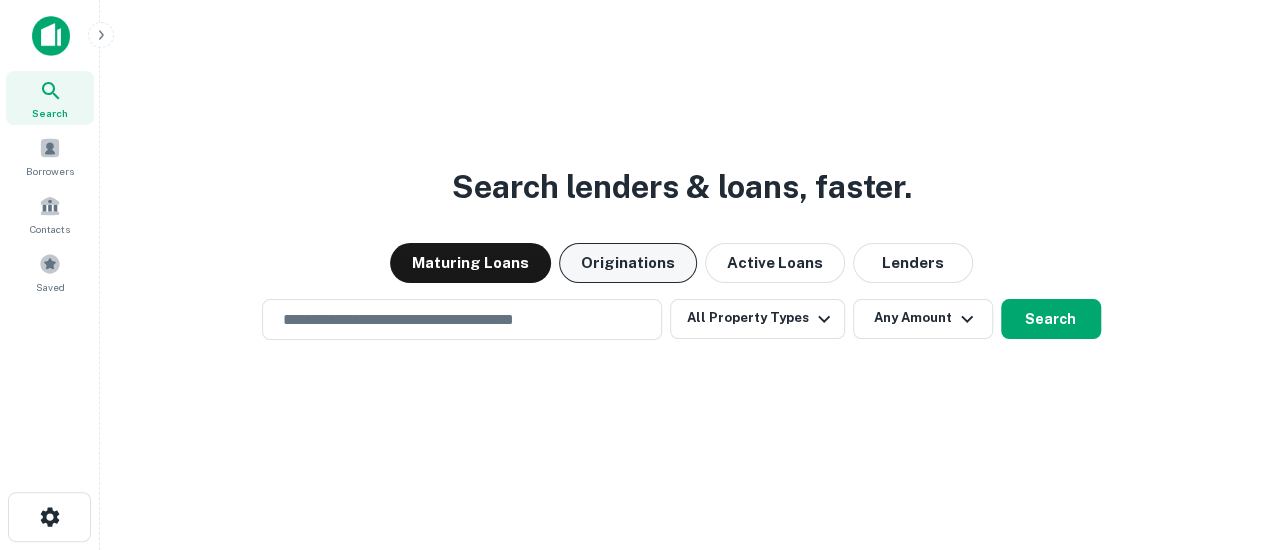 click on "Originations" at bounding box center (628, 263) 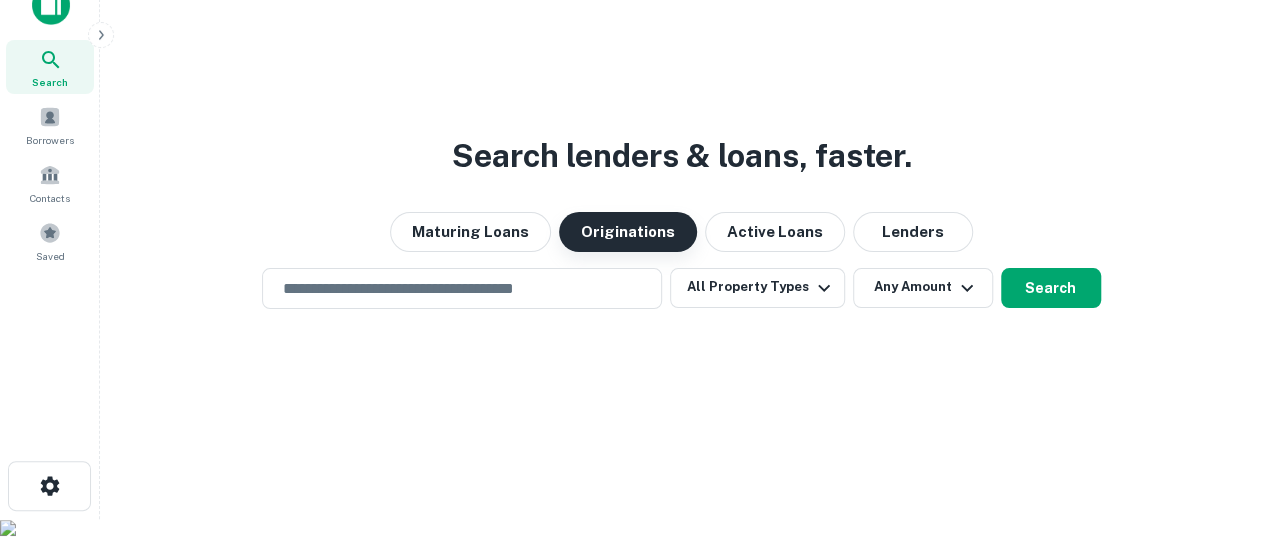 scroll, scrollTop: 32, scrollLeft: 0, axis: vertical 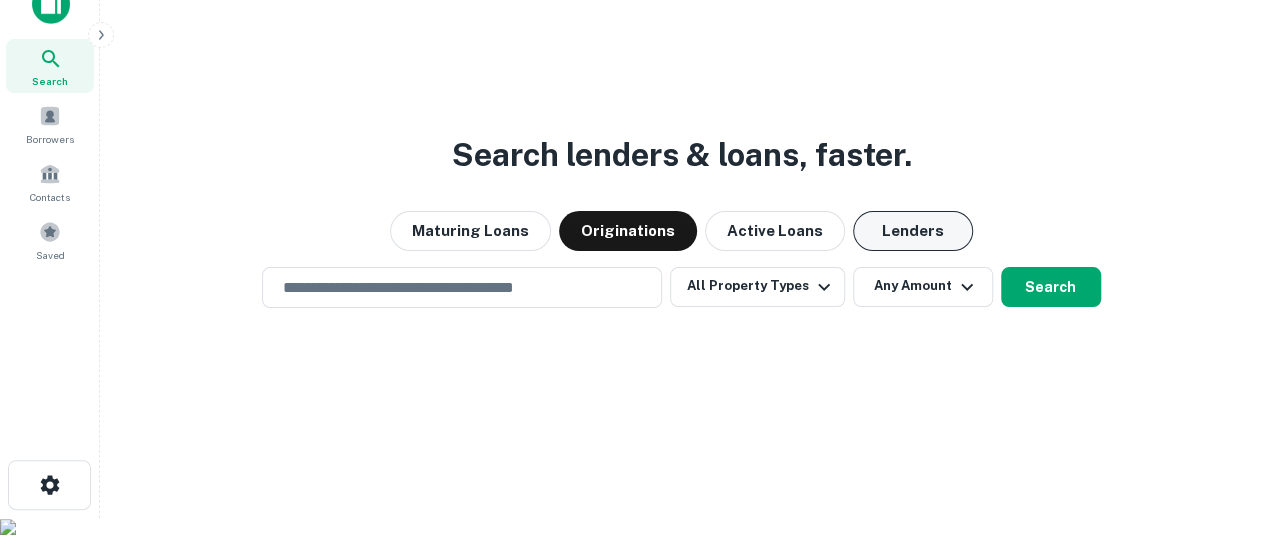 click on "Lenders" at bounding box center (913, 231) 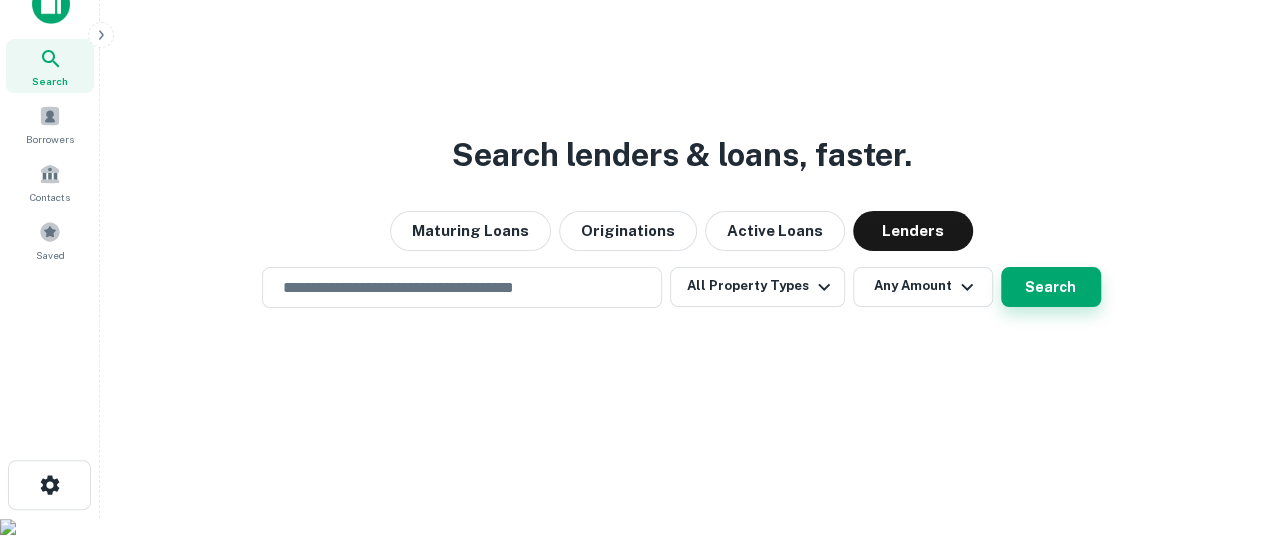click on "Search" at bounding box center (1051, 287) 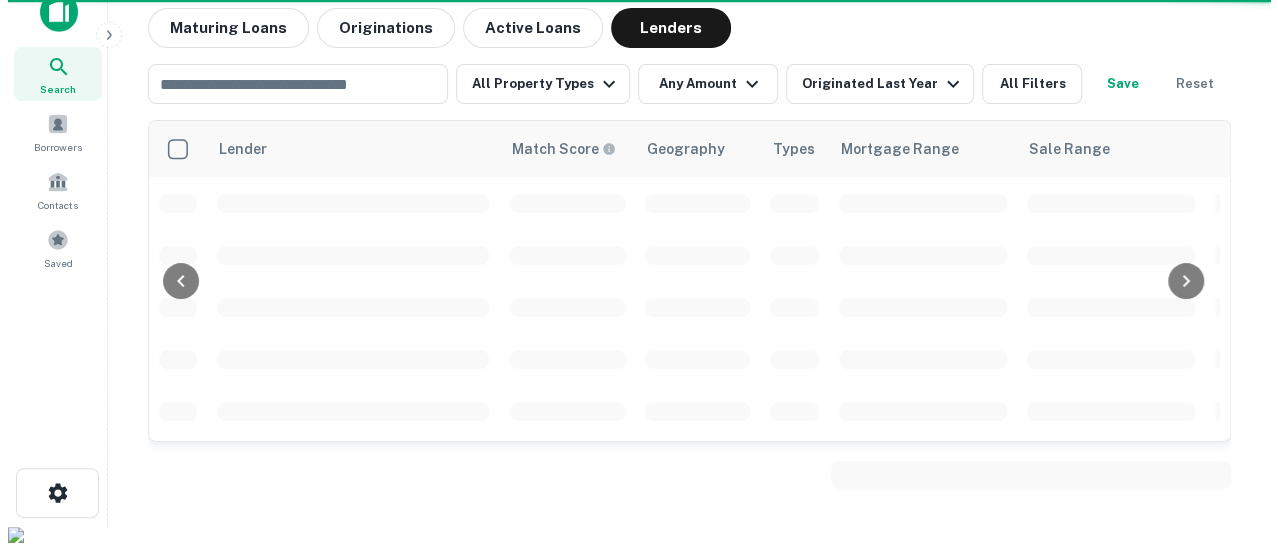 scroll, scrollTop: 0, scrollLeft: 0, axis: both 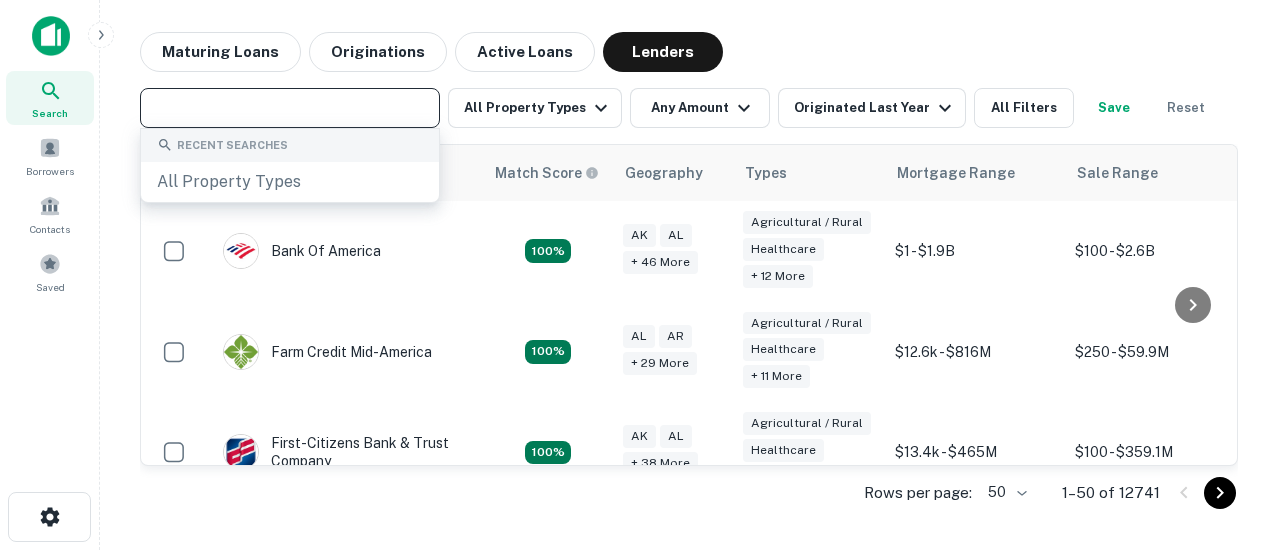 click at bounding box center [288, 108] 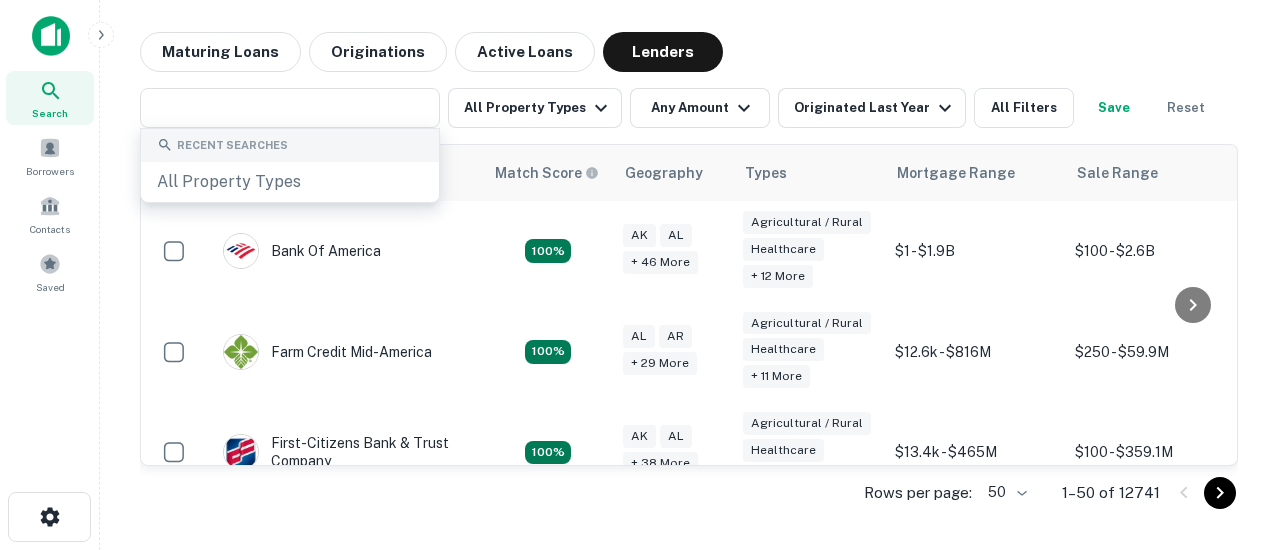 click on "Maturing Loans Originations Active Loans Lenders ​ All Property Types Any Amount Originated Last Year All Filters Save Reset Lender Match Score Geography Types Mortgage Range Sale Range Bank Of America 100% AK AL + 46 more Agricultural / Rural Healthcare + 12 more $1 - $1.9B $100 - $2.6B View Farm Credit Mid-america 100% AL AR + 29 more Agricultural / Rural Healthcare + 11 more $12.6k - $816M $250 - $59.9M View First-citizens Bank ​& Trust Company 100% AK AL + 38 more Agricultural / Rural Healthcare + 12 more $13.4k - $465M $100 - $359.1M View J.p. Morgan 100% AL AR + 43 more Agricultural / Rural Healthcare + 12 more $1 - $2B $100 - $226.5M View U.s. Bank 100% AL AR + 44 more Agricultural / Rural Healthcare + 12 more $1 - $2B $100 - $556.2M View Huntington National Bank 98% AL AR + 42 more Agricultural / Rural Healthcare + 12 more $1 - $536.4M $227 - $133M View Caltrans 88% AK AL + 43 more Agricultural / Rural Healthcare + 12 more $84 - $69.2M $125k - $30.1M View PNC Bank National Association 77% AL AZ View" at bounding box center (689, 275) 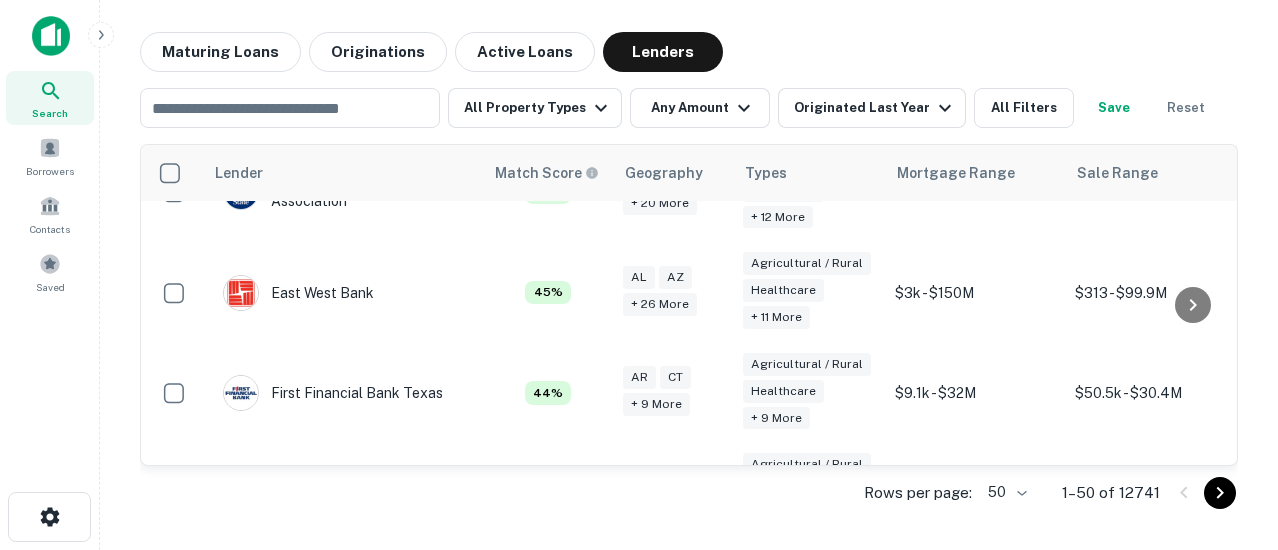 scroll, scrollTop: 3127, scrollLeft: 0, axis: vertical 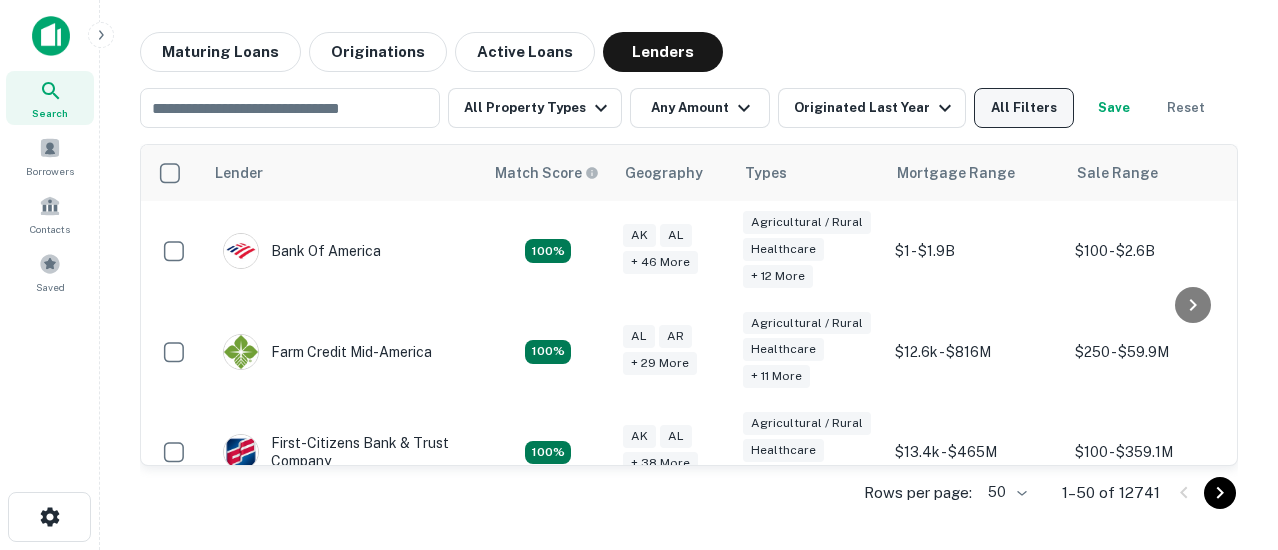 click on "All Filters" at bounding box center [1024, 108] 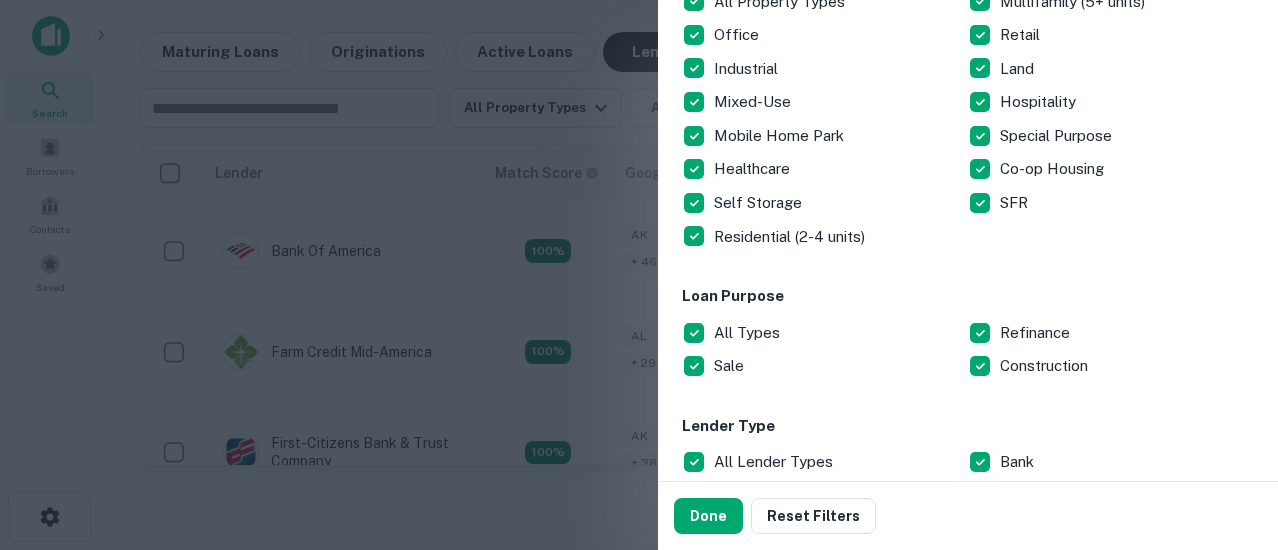scroll, scrollTop: 400, scrollLeft: 0, axis: vertical 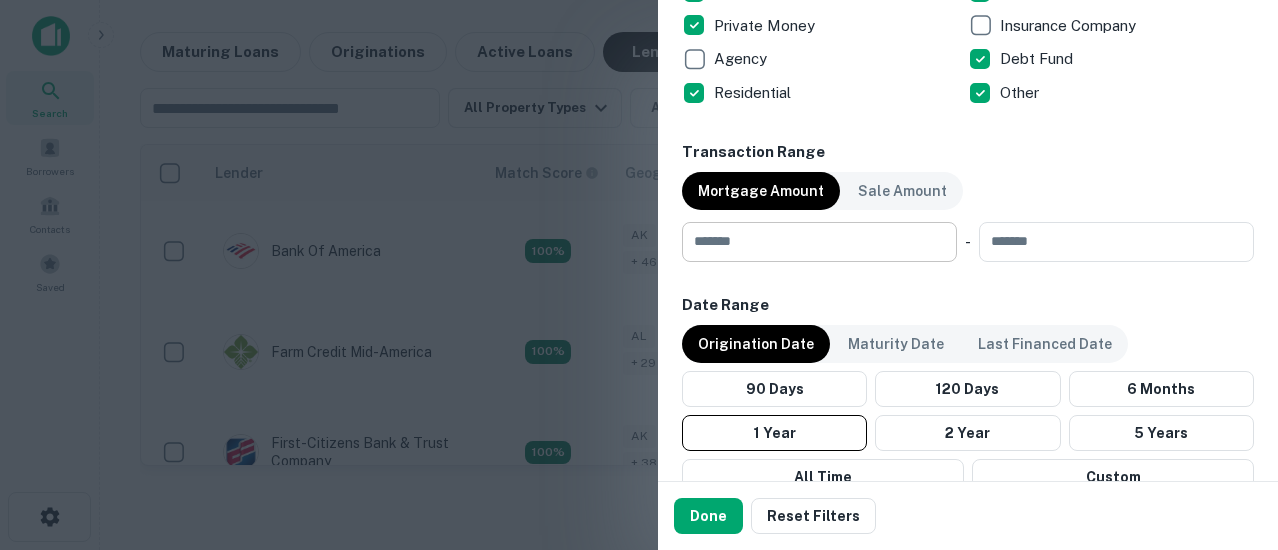 click at bounding box center [812, 242] 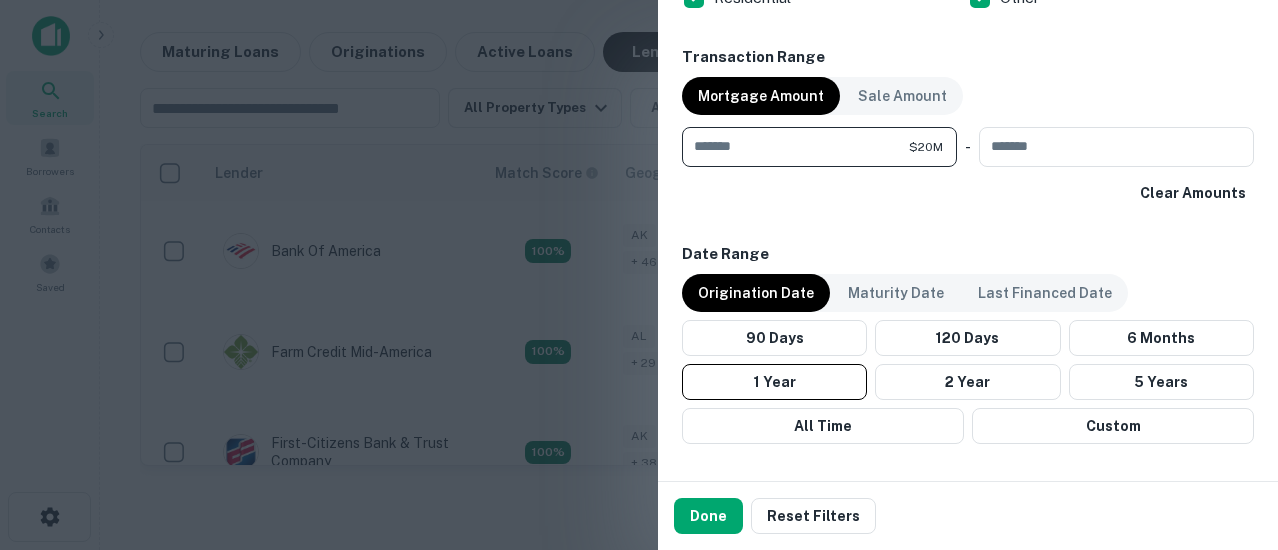 scroll, scrollTop: 1000, scrollLeft: 0, axis: vertical 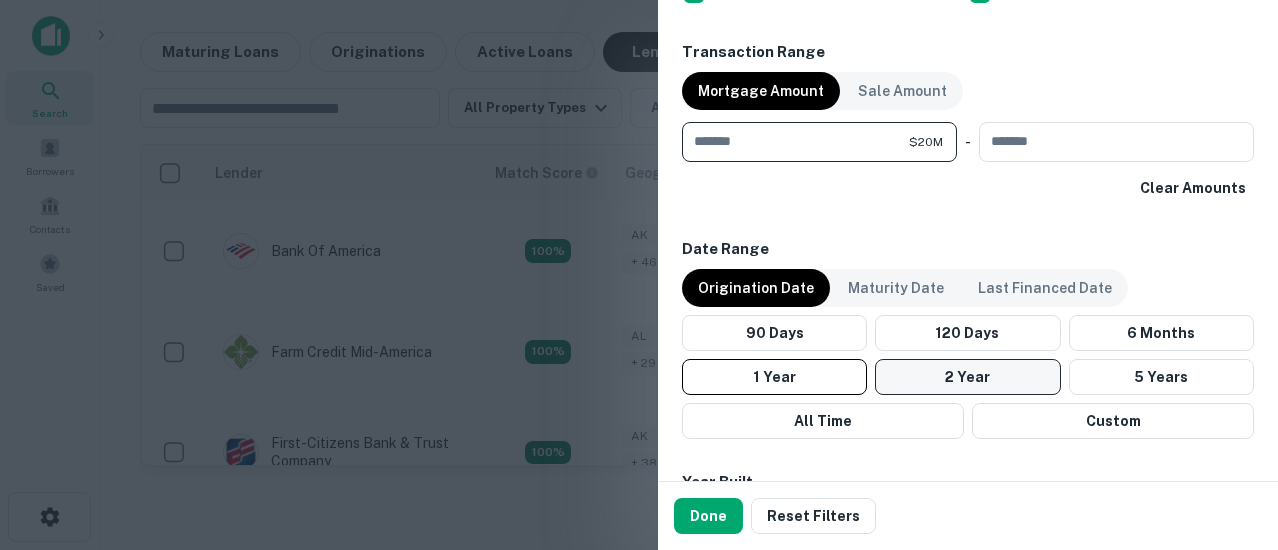 type on "********" 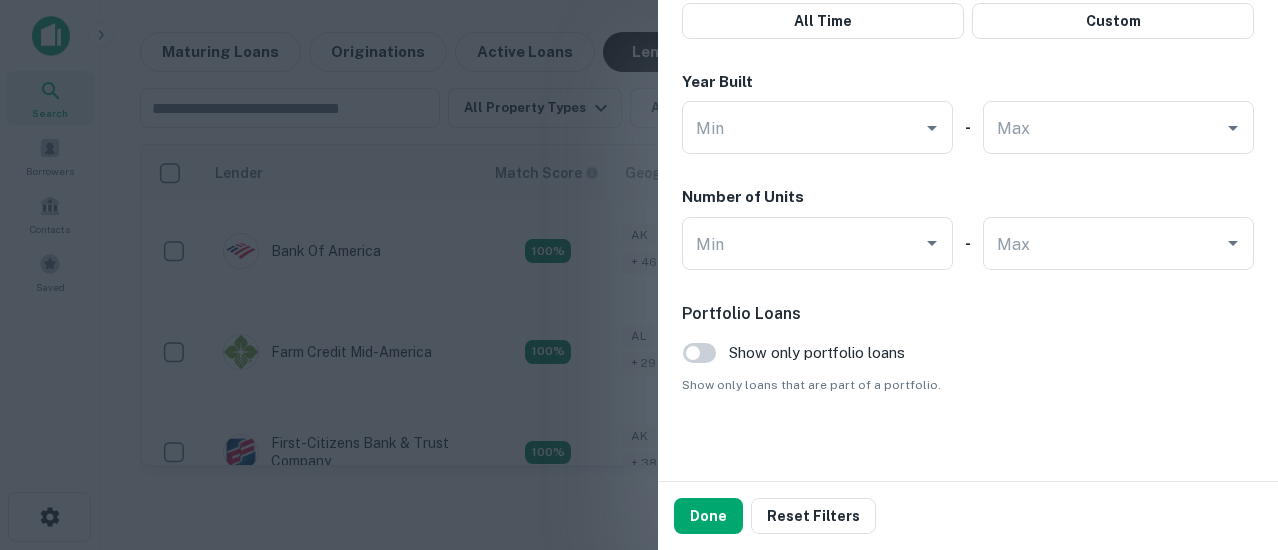 scroll, scrollTop: 1405, scrollLeft: 0, axis: vertical 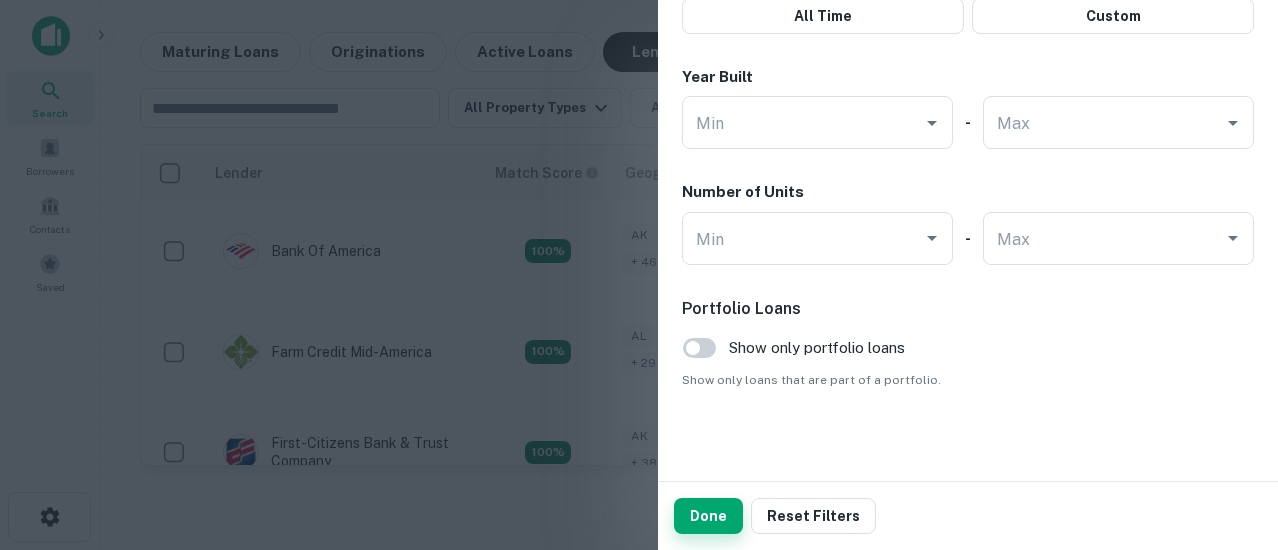 click on "Done" at bounding box center [708, 516] 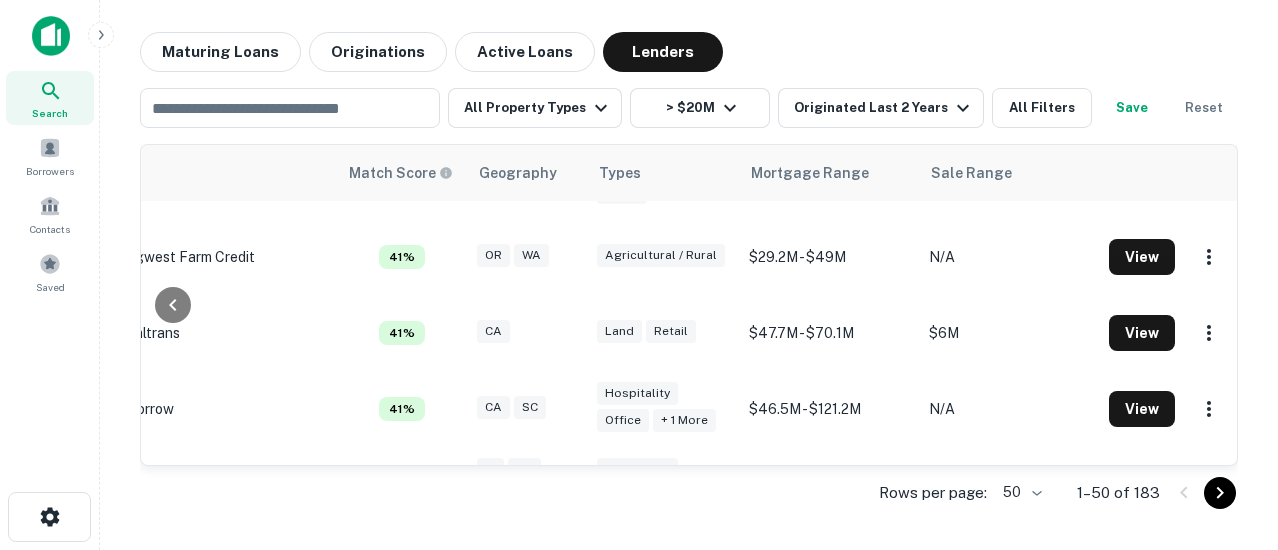 scroll, scrollTop: 2378, scrollLeft: 154, axis: both 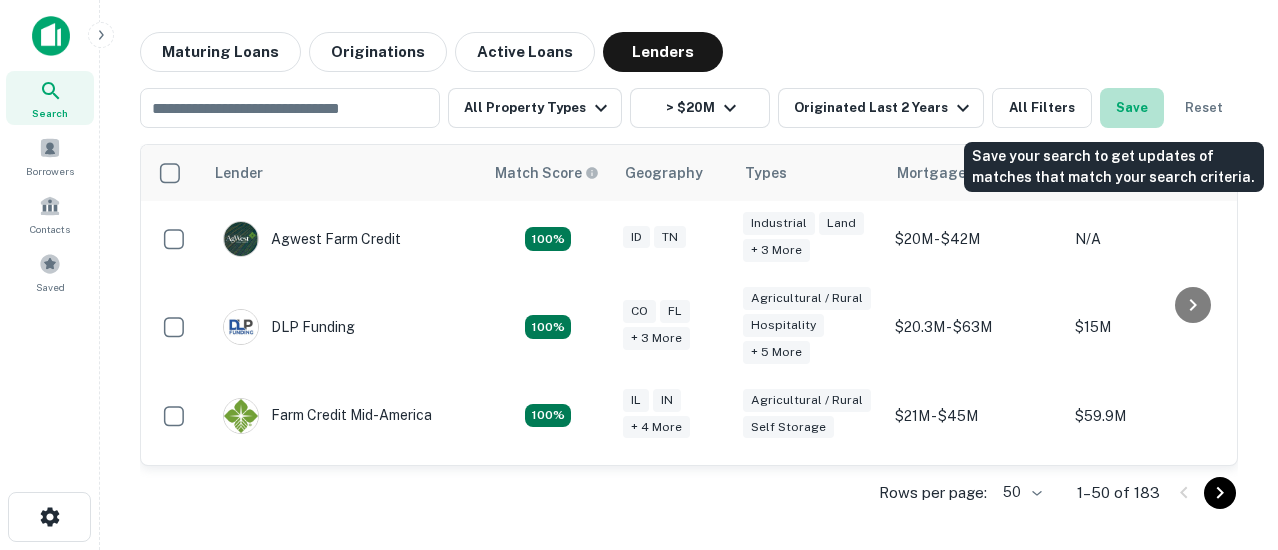 click on "Save" at bounding box center (1132, 108) 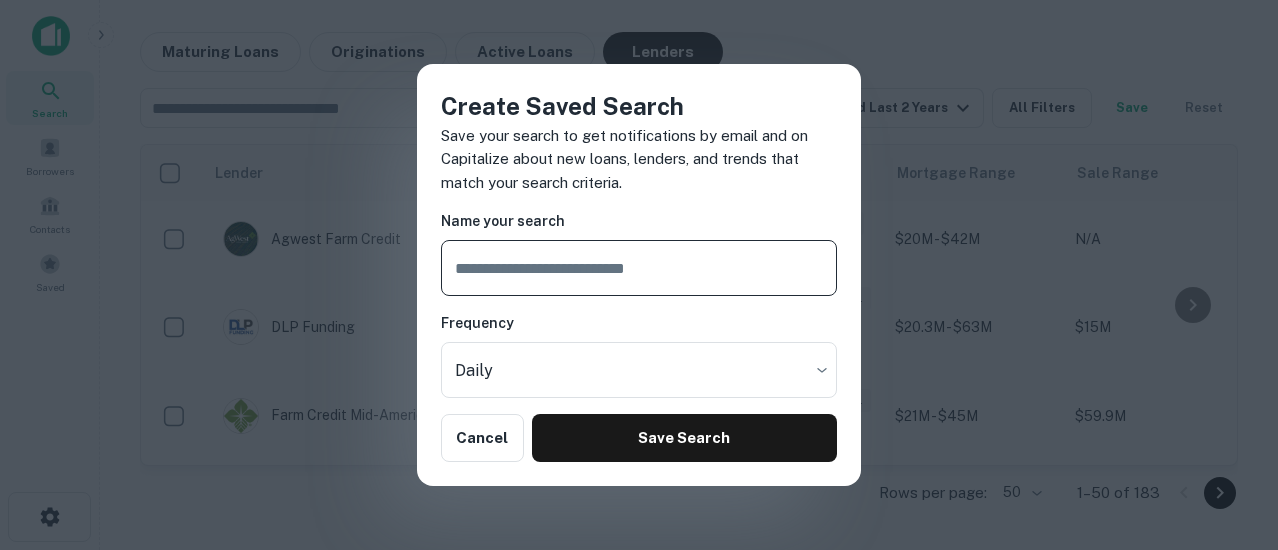 click at bounding box center (639, 268) 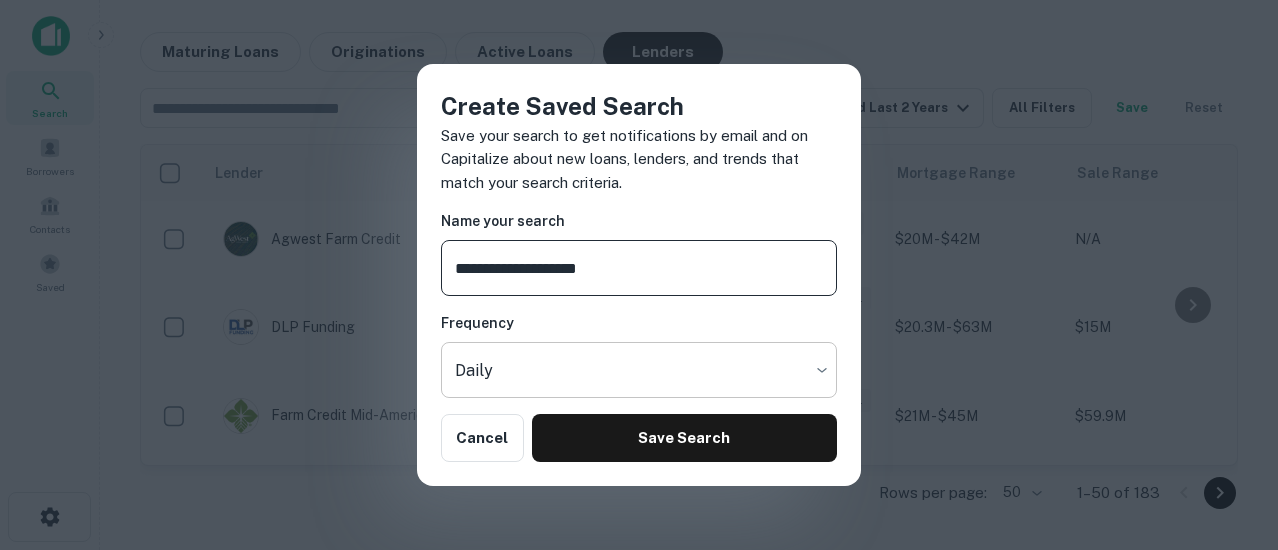 type on "**********" 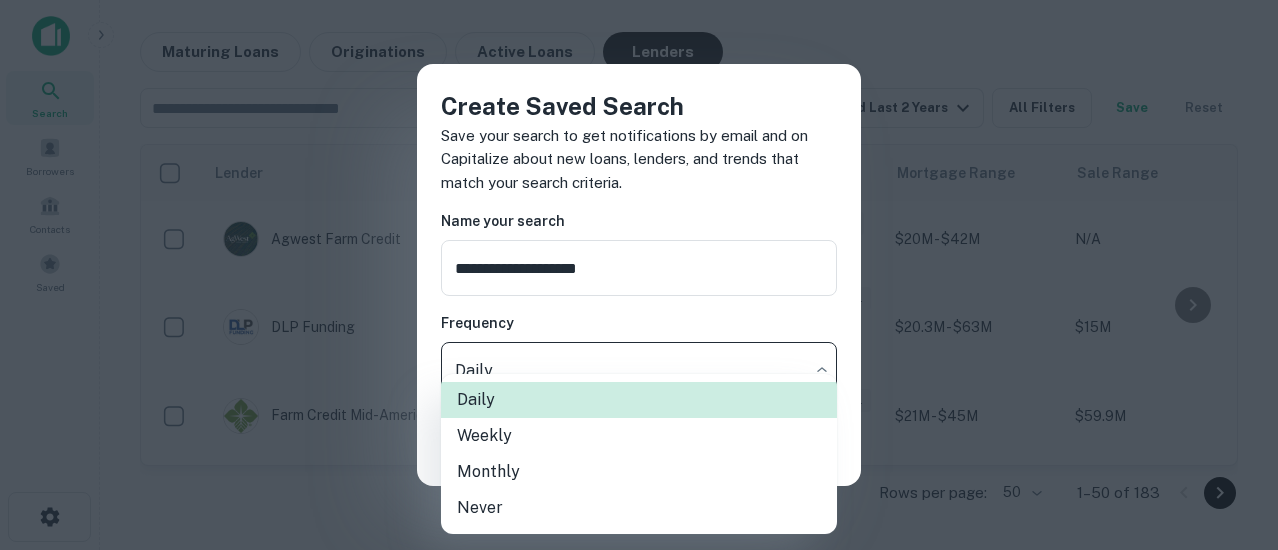click on "Never" at bounding box center (639, 508) 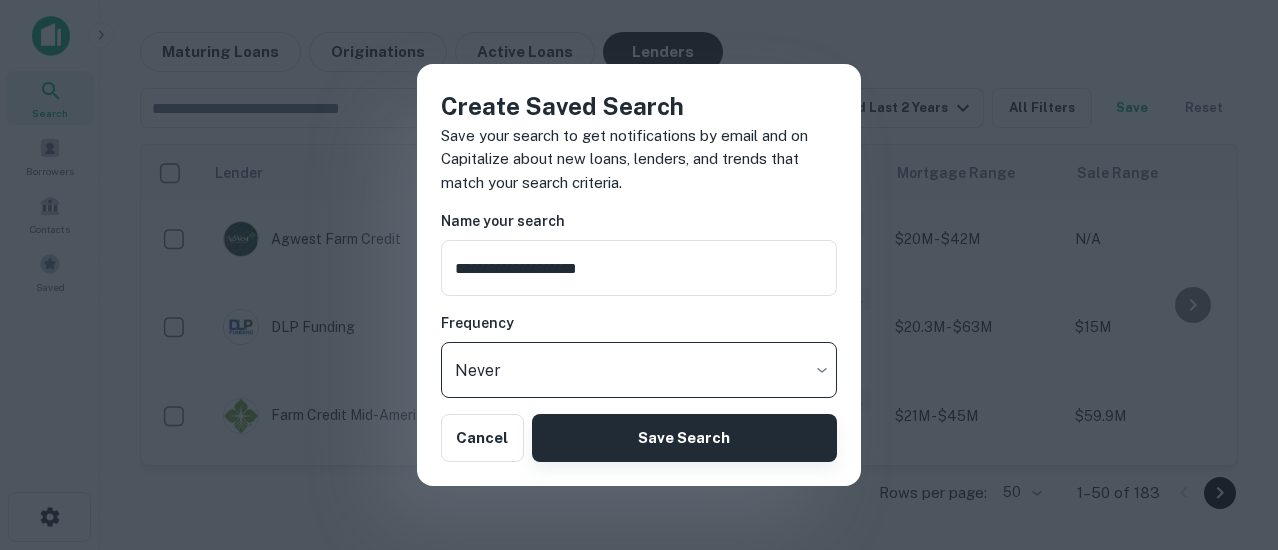 click on "Save Search" at bounding box center (684, 438) 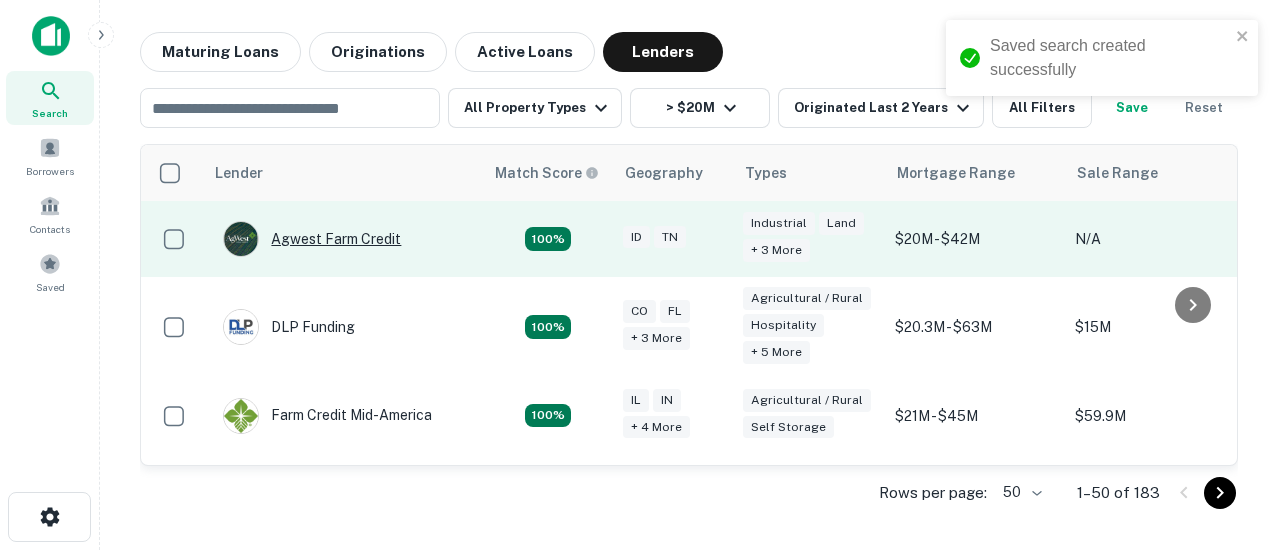 click on "Agwest Farm Credit" at bounding box center [312, 239] 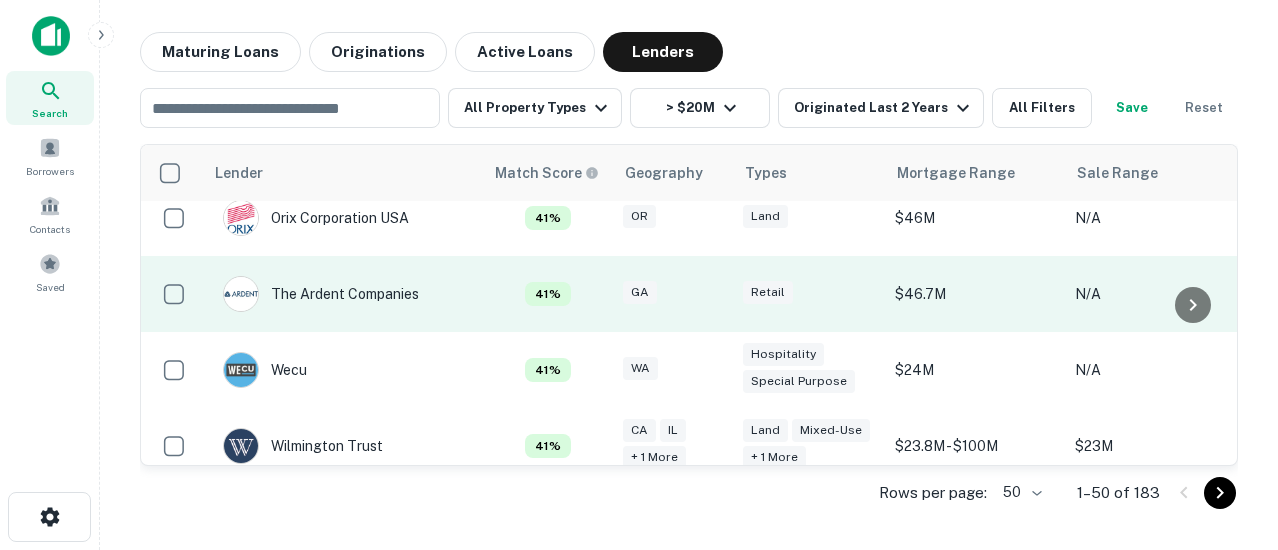scroll, scrollTop: 2700, scrollLeft: 0, axis: vertical 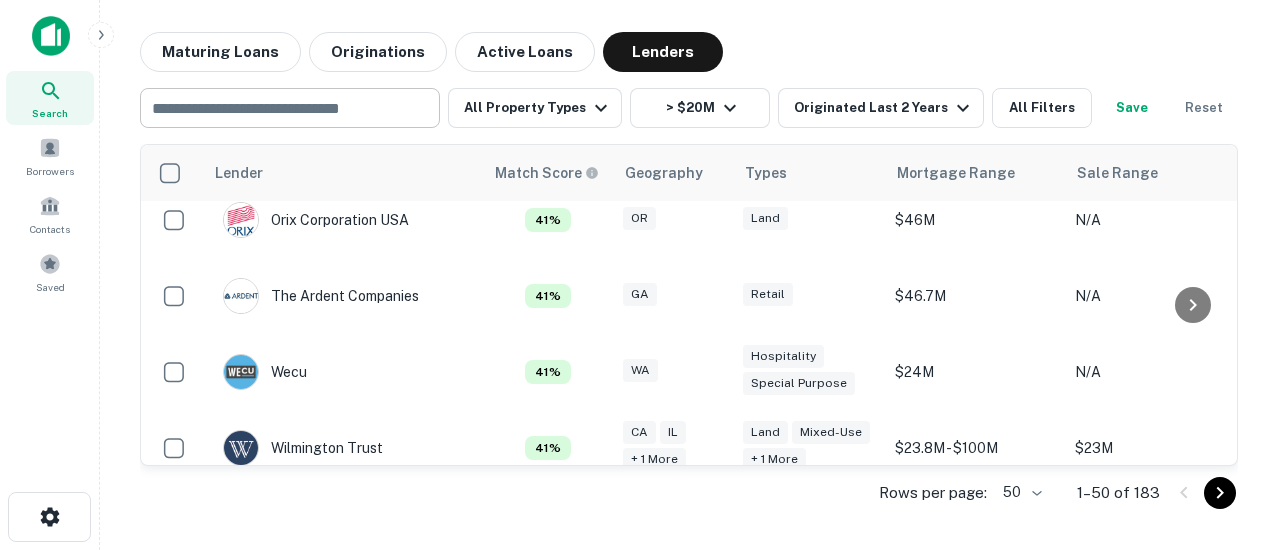 click at bounding box center [288, 108] 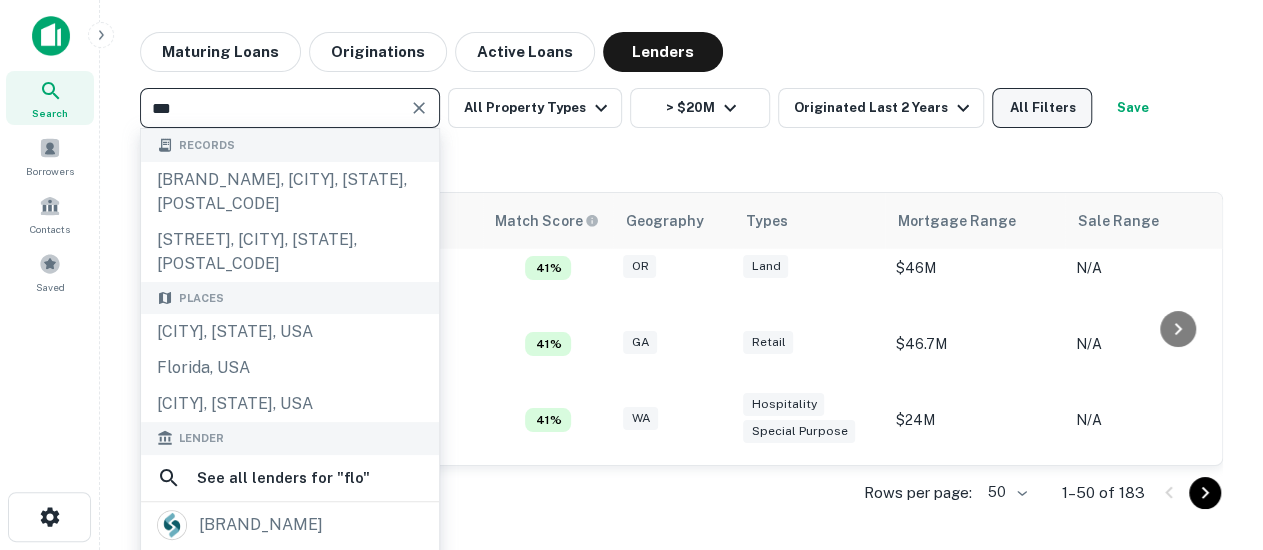 type on "***" 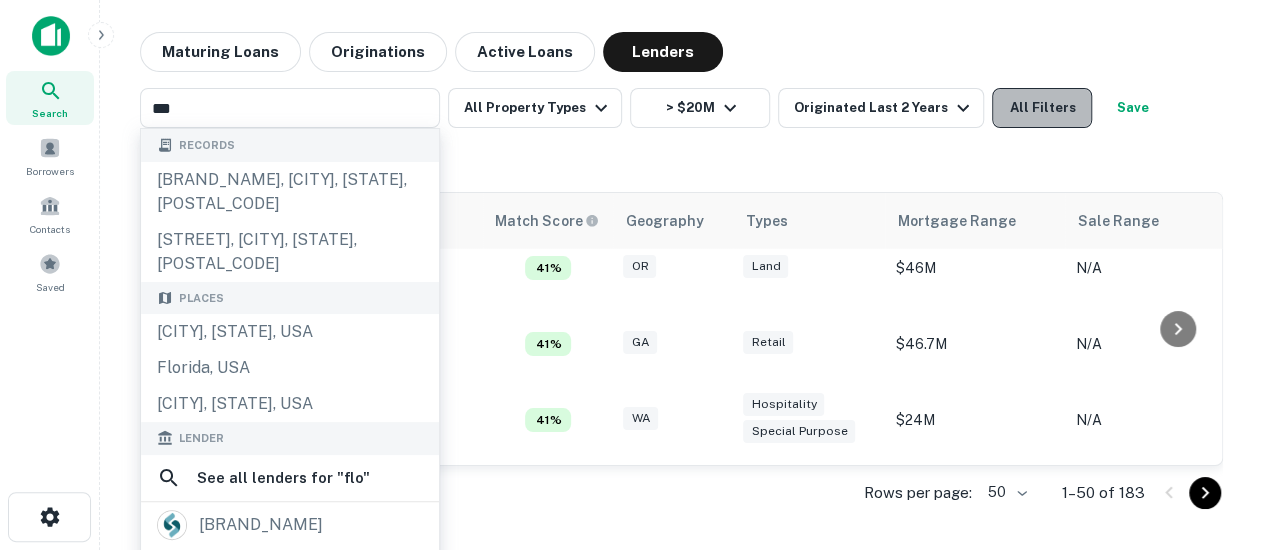 click on "All Filters" at bounding box center [1042, 108] 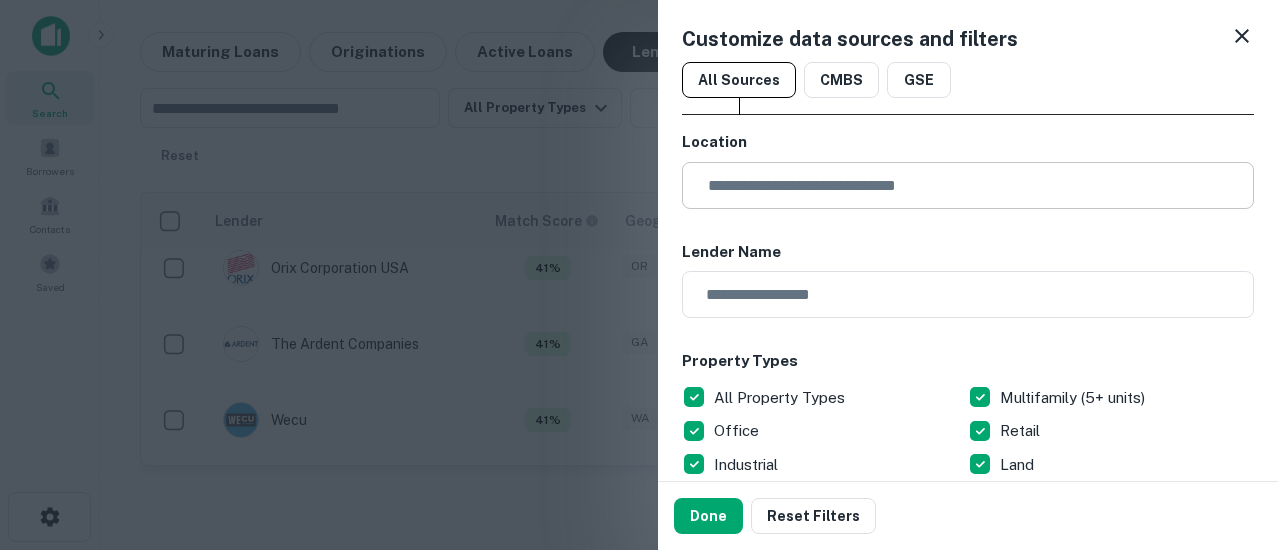 click at bounding box center [975, 185] 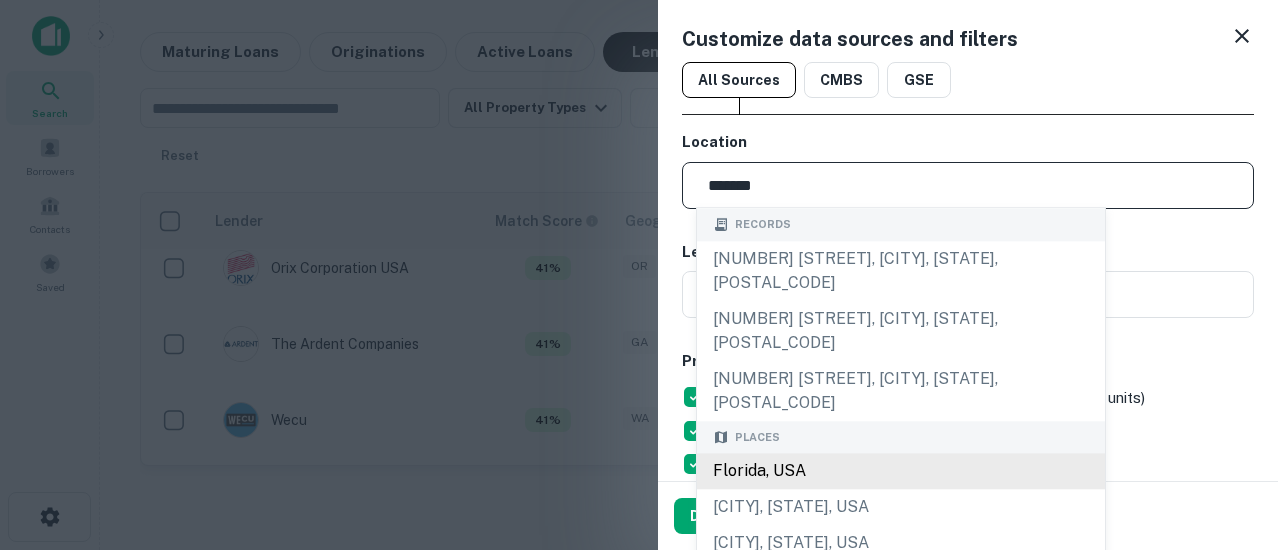 click on "Florida, USA" at bounding box center [901, 471] 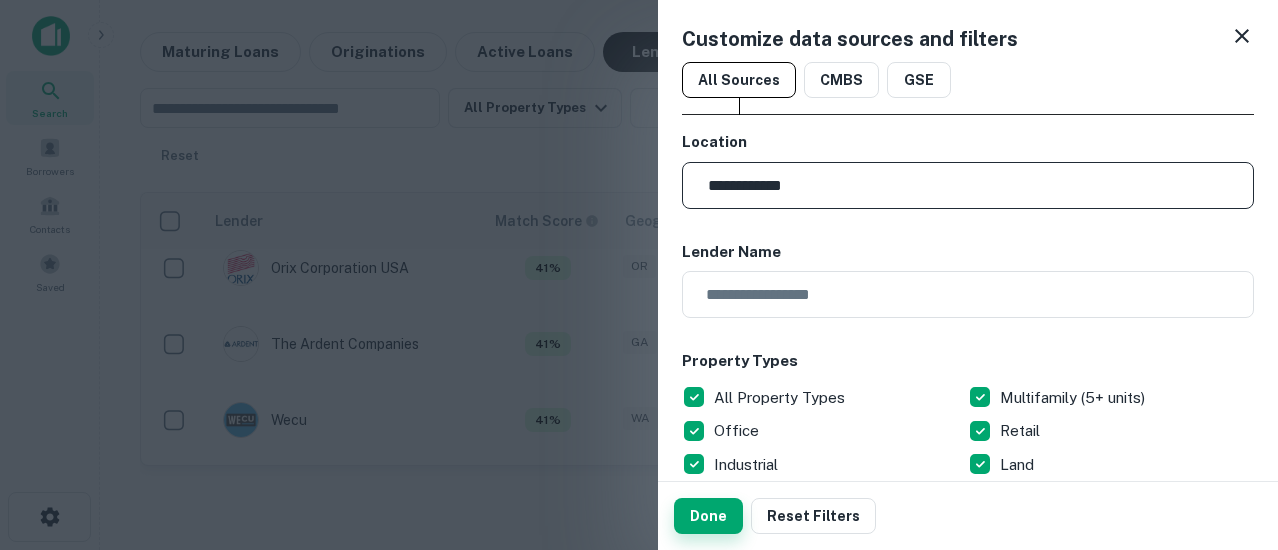 type on "**********" 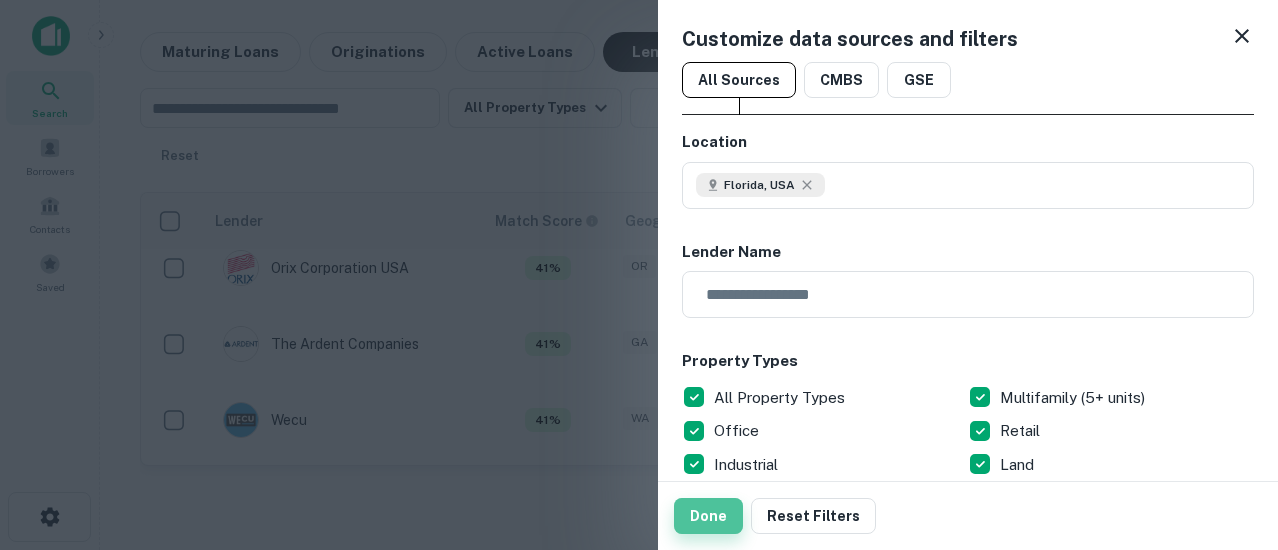 click on "Done" at bounding box center (708, 516) 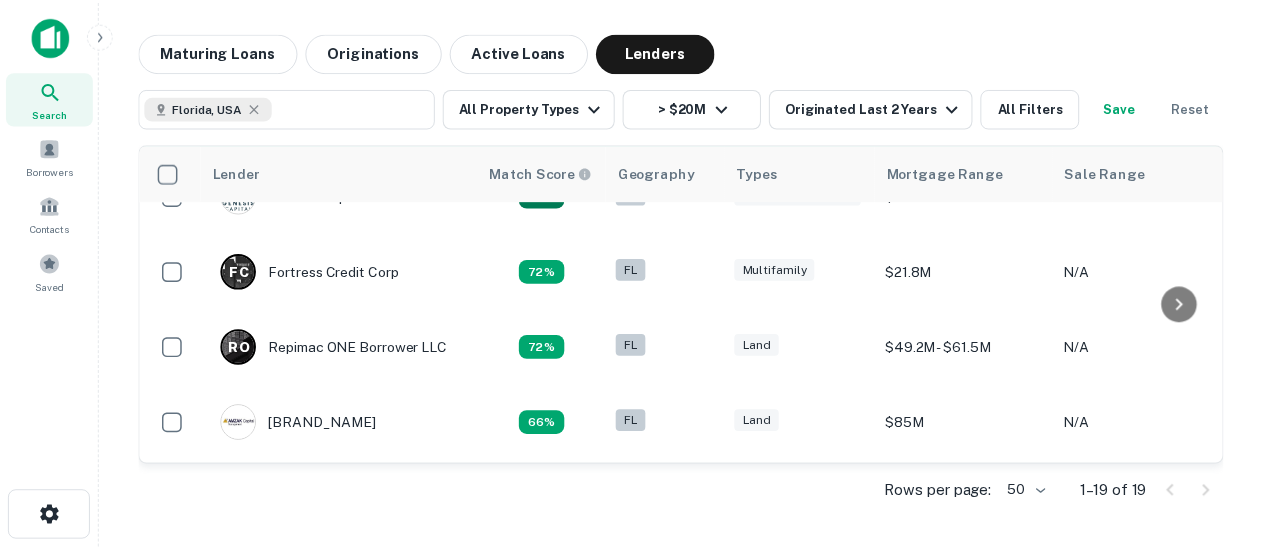 scroll, scrollTop: 200, scrollLeft: 0, axis: vertical 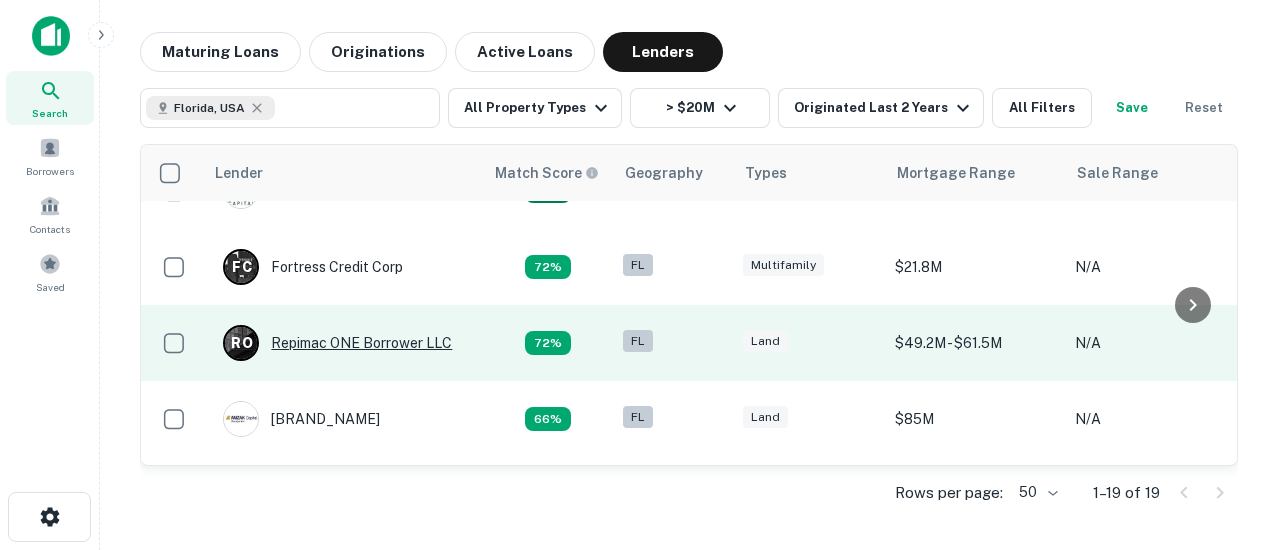 click on "[BRAND_NAME]" at bounding box center (337, 343) 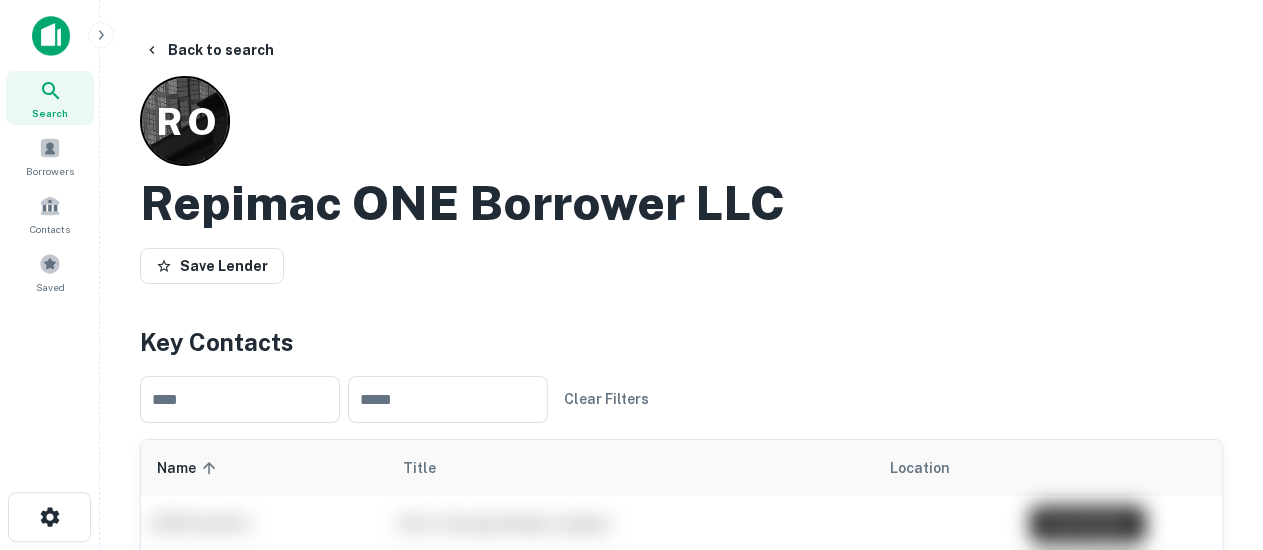 scroll, scrollTop: 300, scrollLeft: 0, axis: vertical 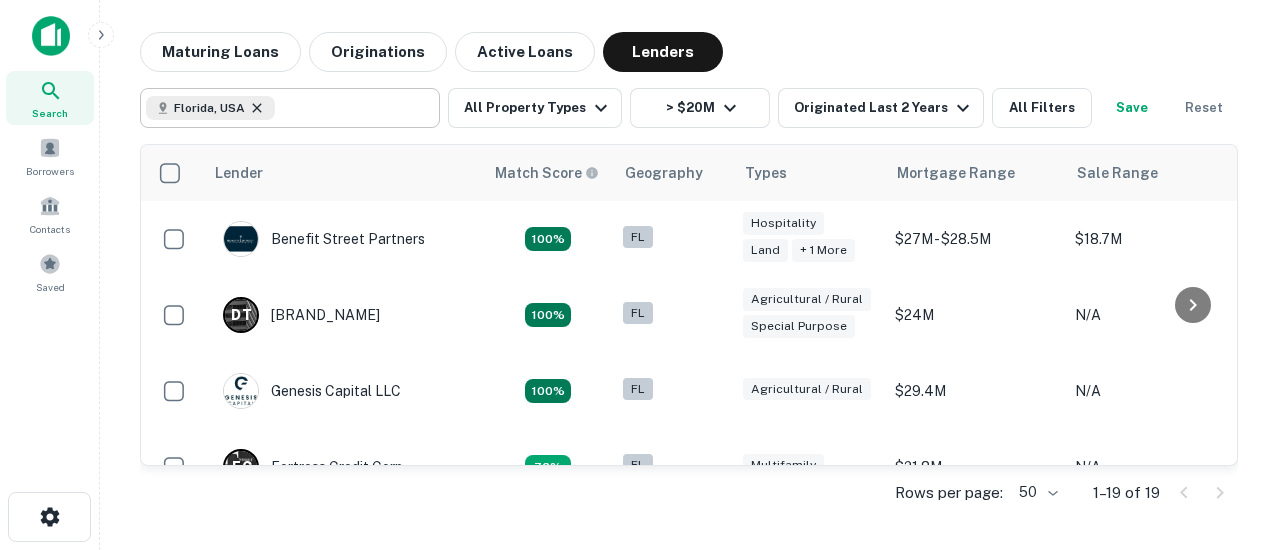 click 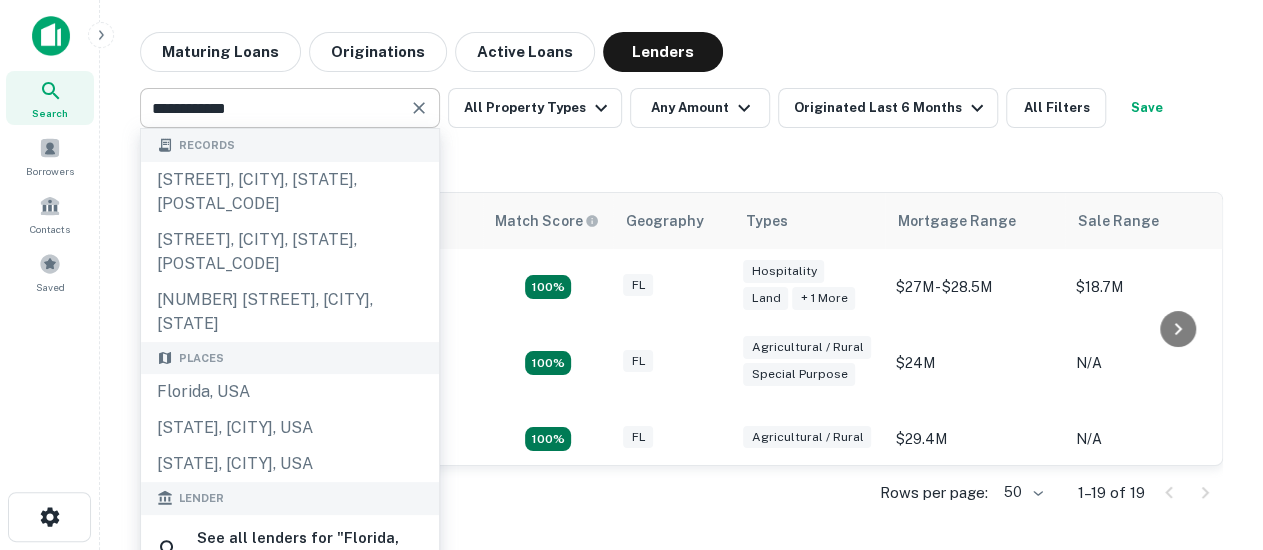 click on "**********" at bounding box center (681, 132) 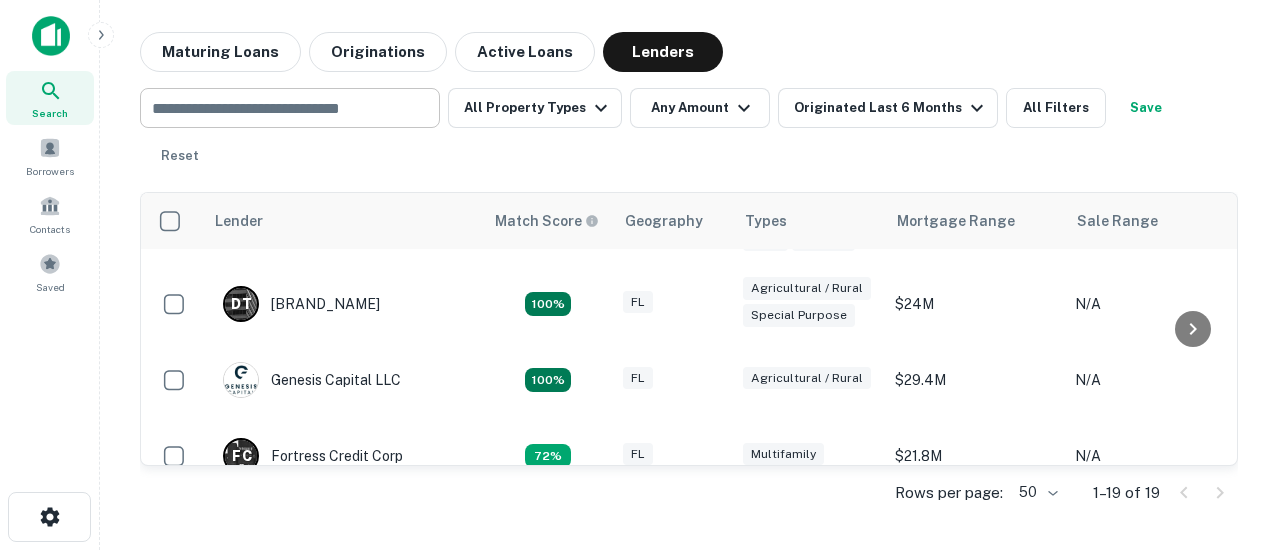 scroll, scrollTop: 0, scrollLeft: 0, axis: both 